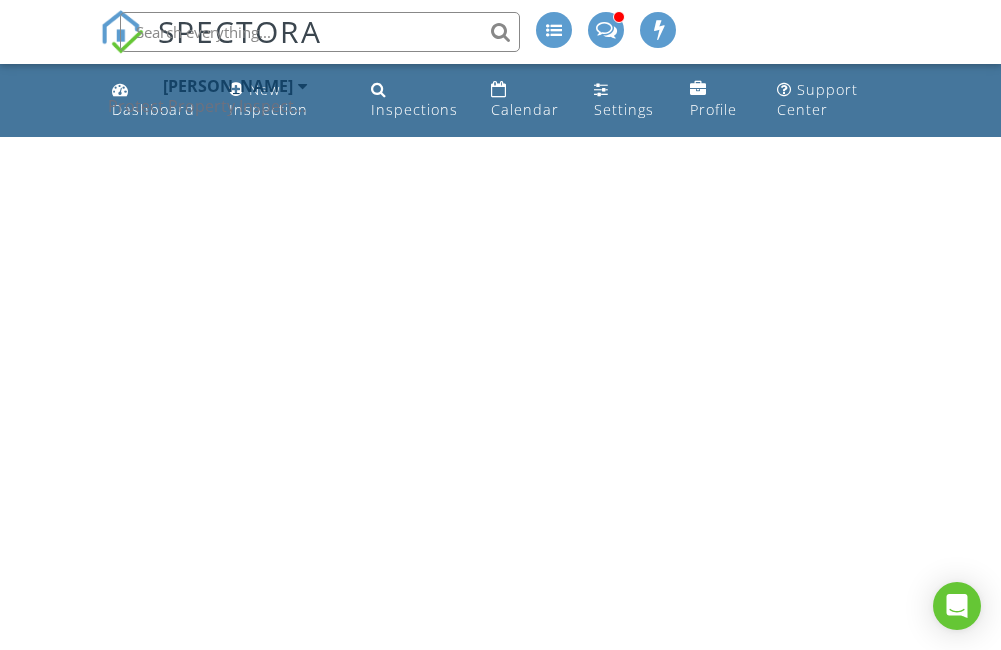 scroll, scrollTop: 0, scrollLeft: 0, axis: both 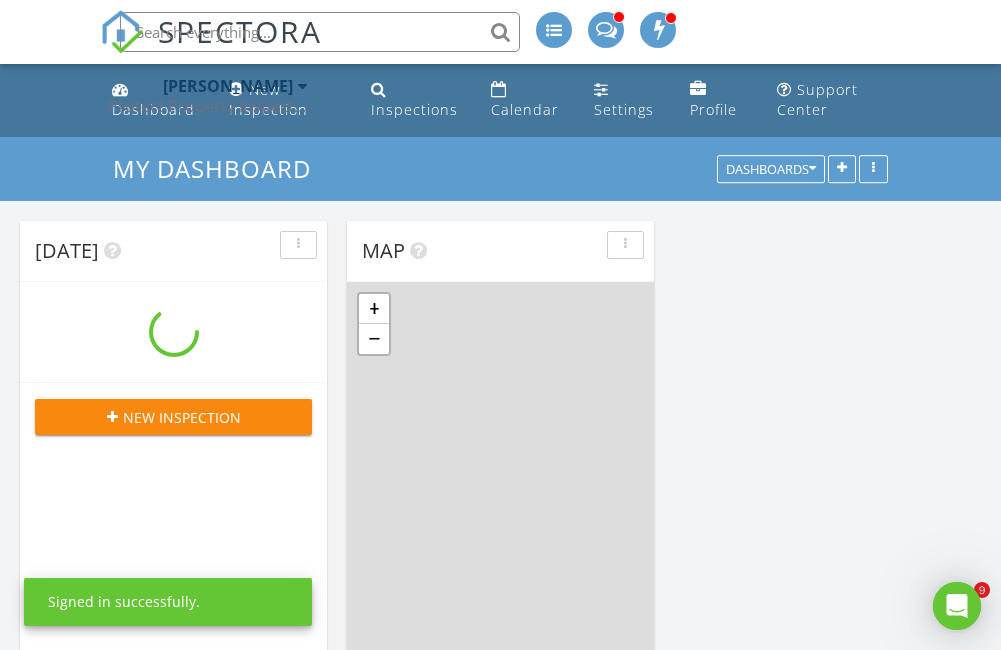 drag, startPoint x: 512, startPoint y: 114, endPoint x: 574, endPoint y: 134, distance: 65.14599 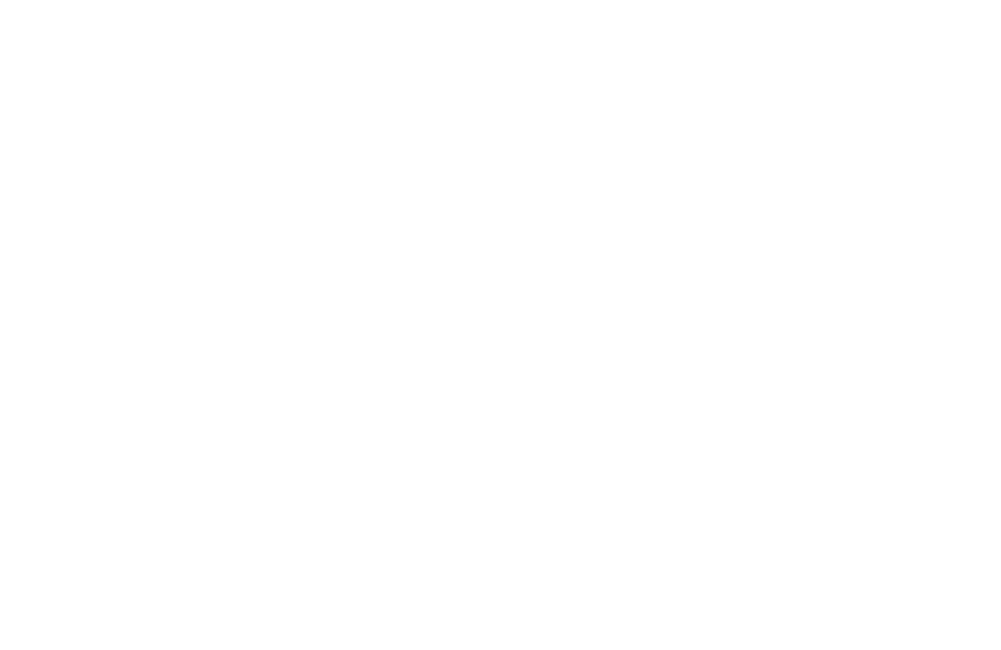 scroll, scrollTop: 0, scrollLeft: 0, axis: both 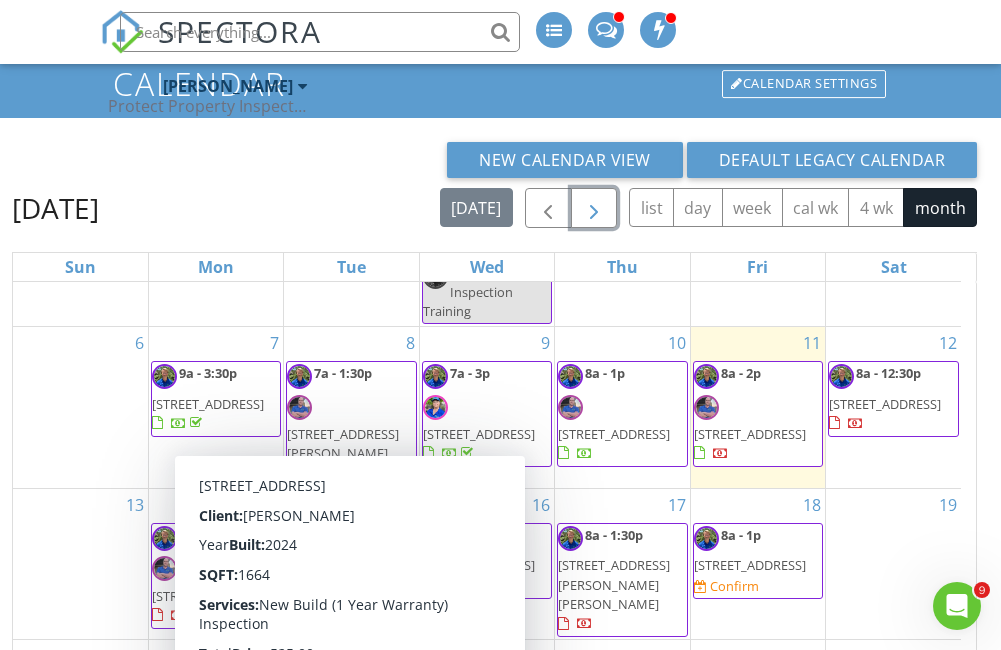 click at bounding box center (594, 209) 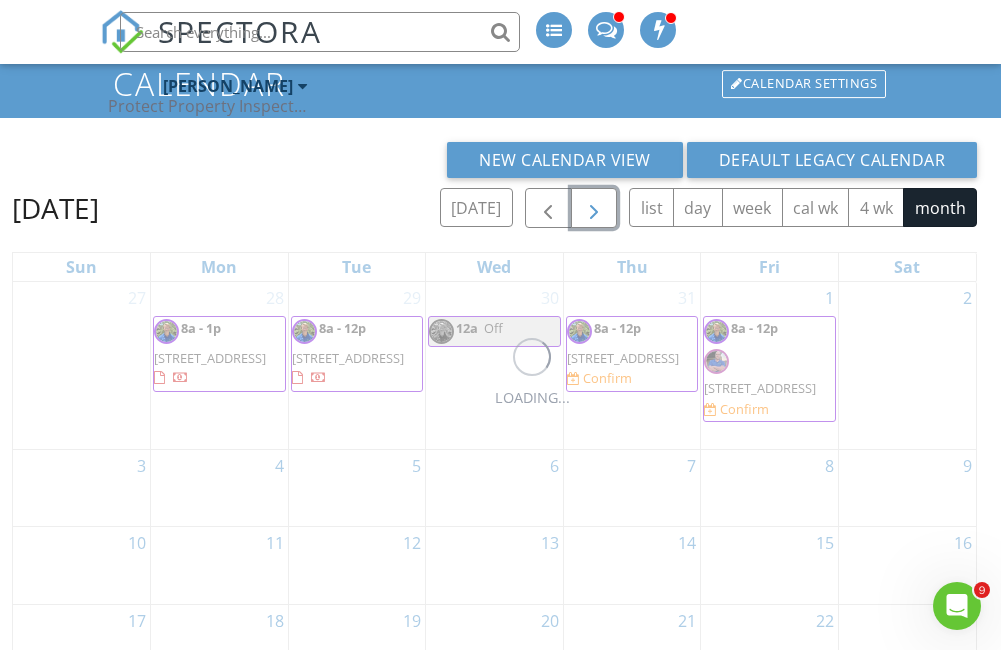 scroll, scrollTop: 0, scrollLeft: 0, axis: both 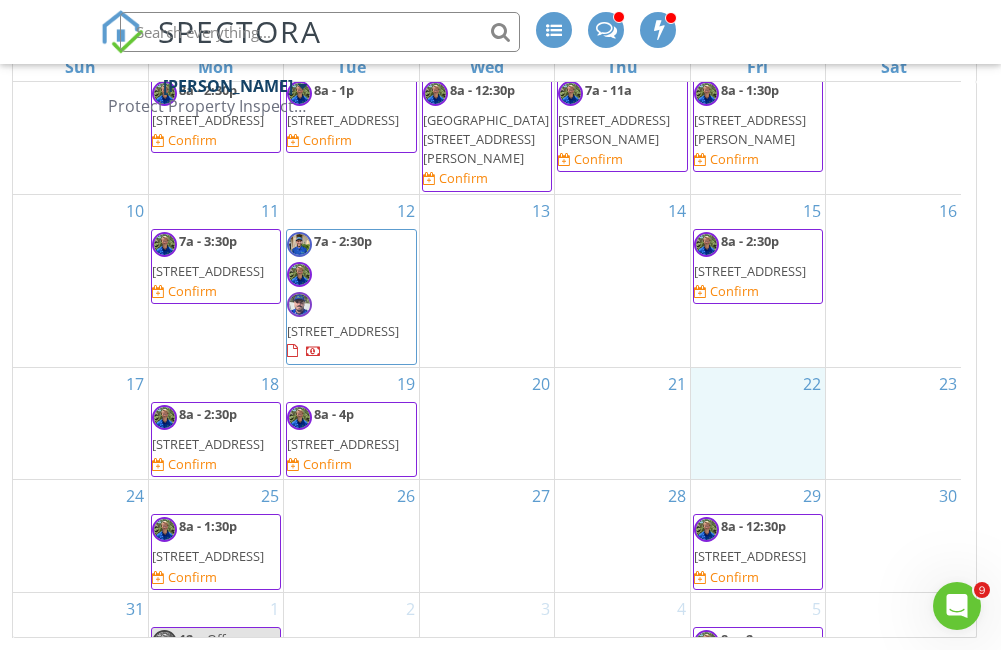 click on "22" at bounding box center (758, 424) 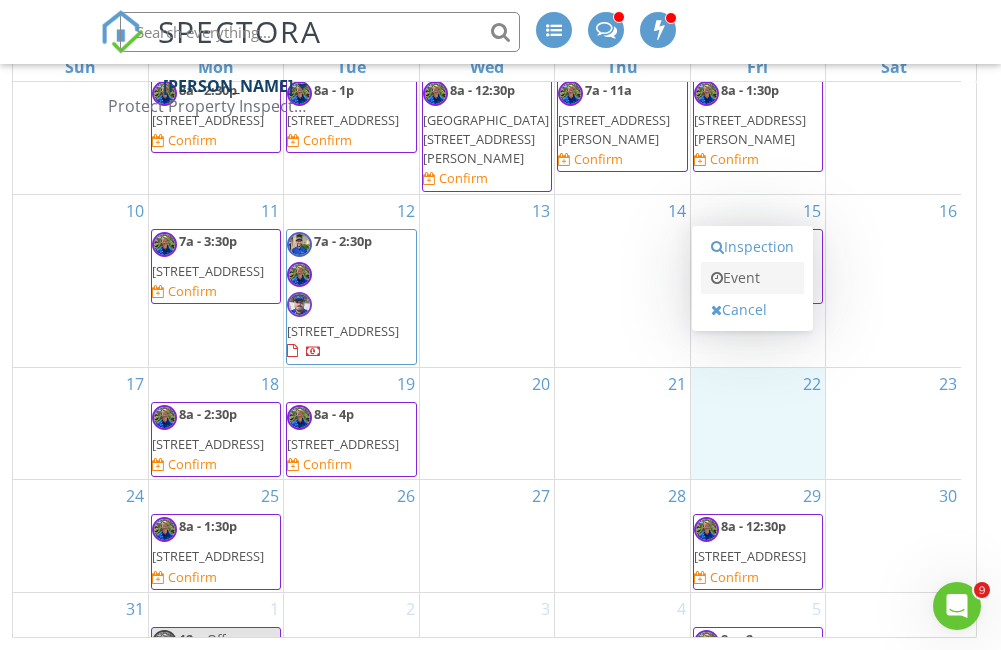 click on "Event" at bounding box center (752, 278) 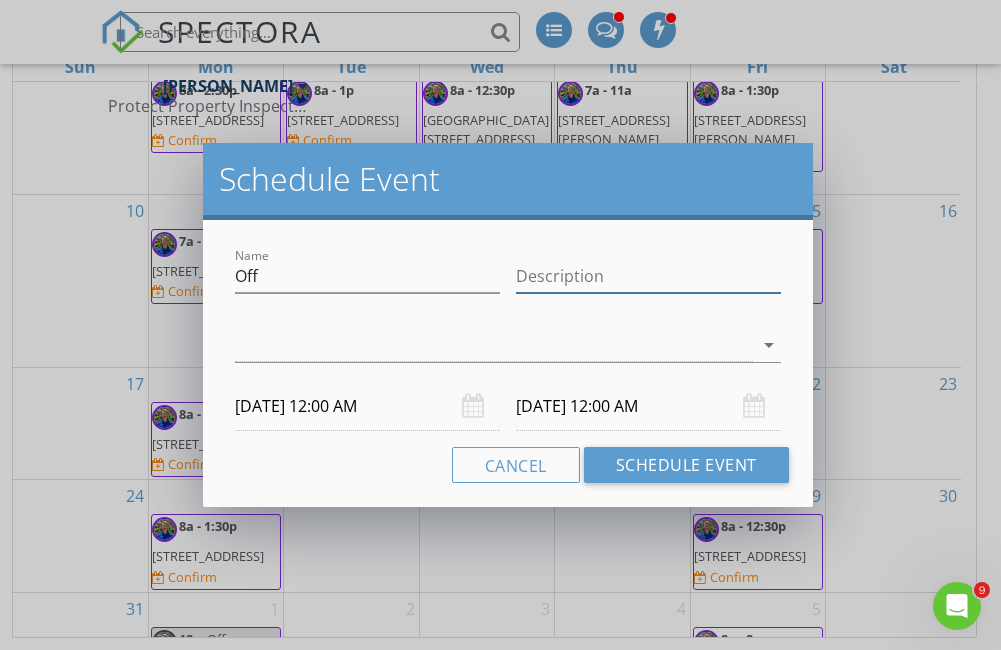 click on "Description" at bounding box center (648, 276) 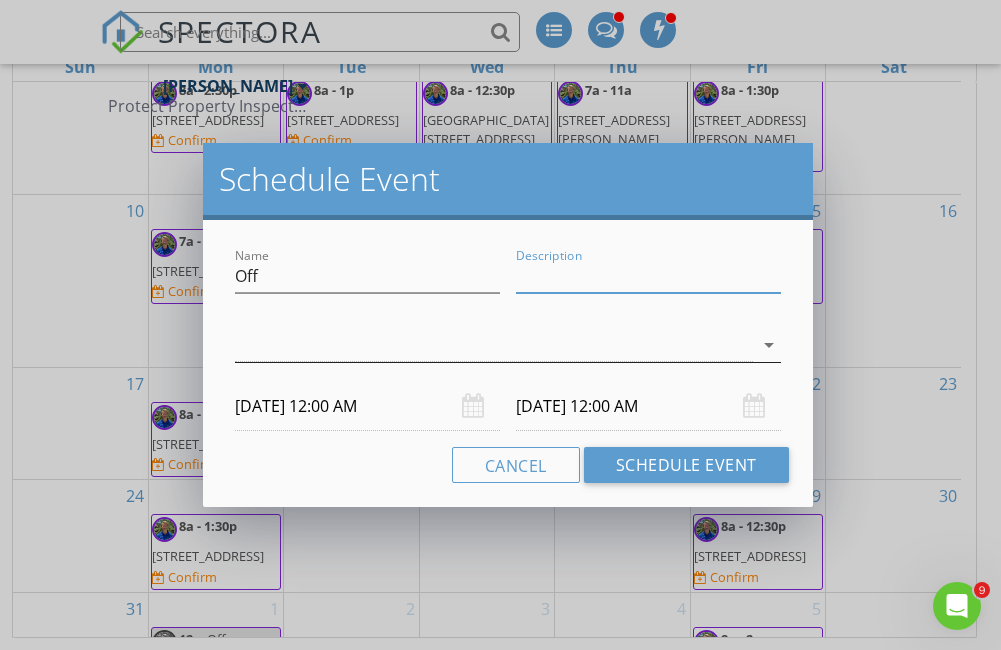 click at bounding box center [494, 345] 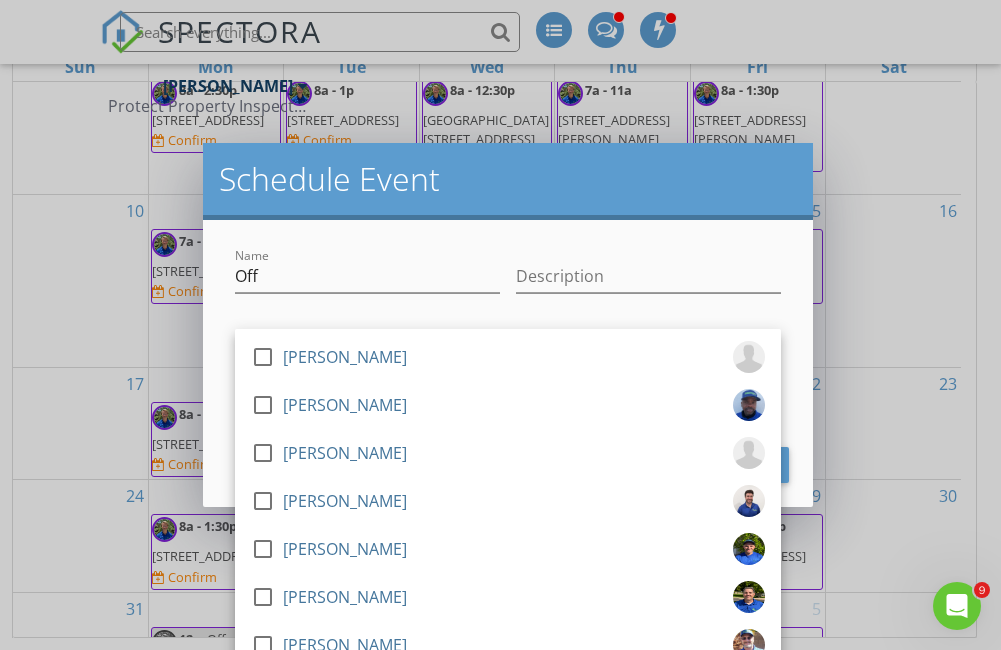 click on "[PERSON_NAME]" at bounding box center [345, 357] 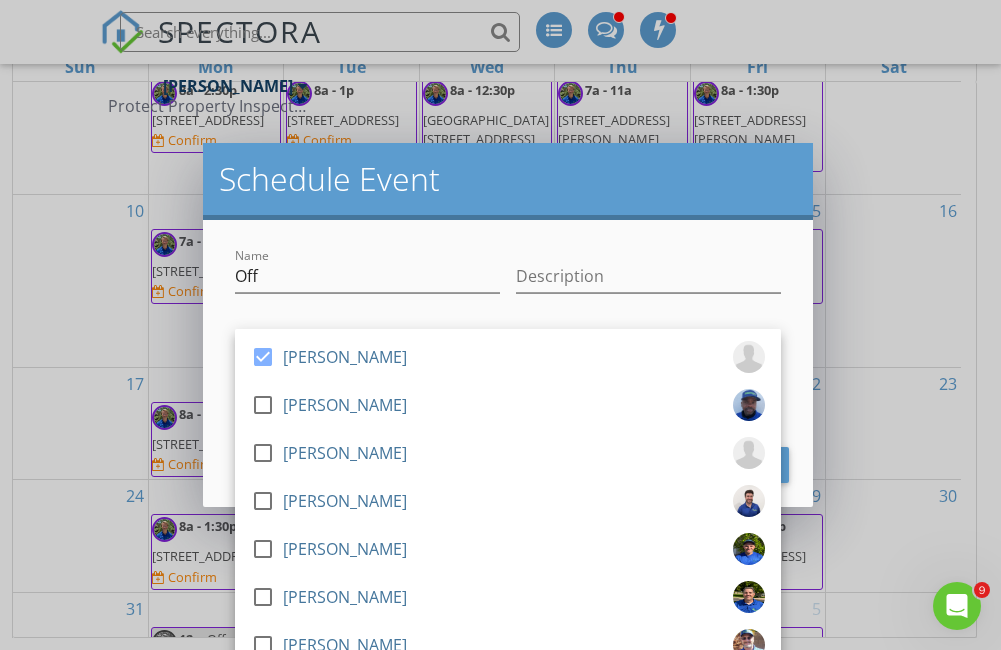 click on "[PERSON_NAME]" at bounding box center (345, 357) 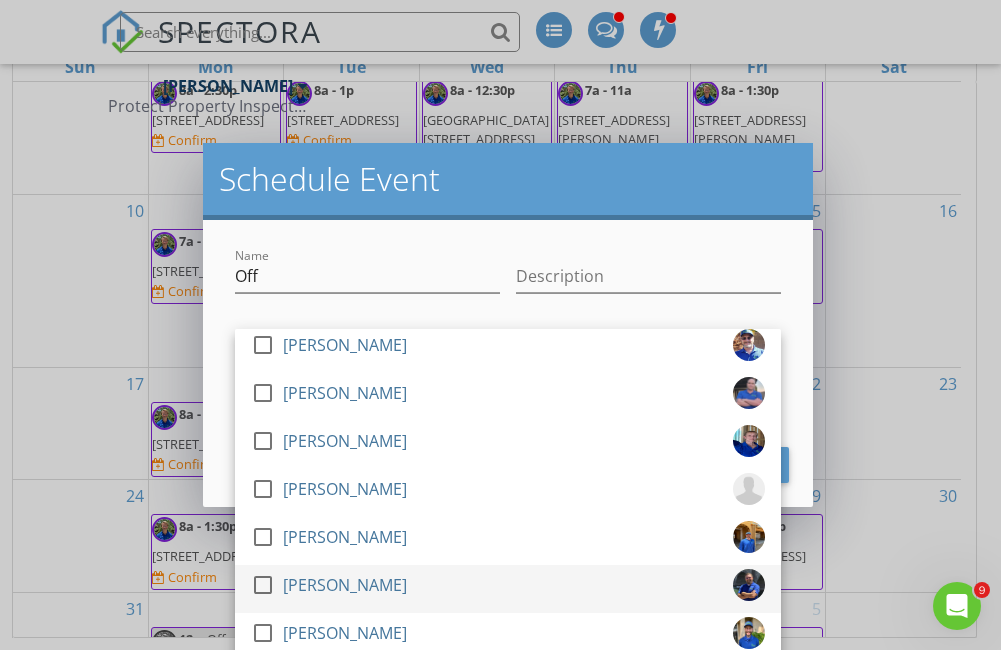 scroll, scrollTop: 576, scrollLeft: 0, axis: vertical 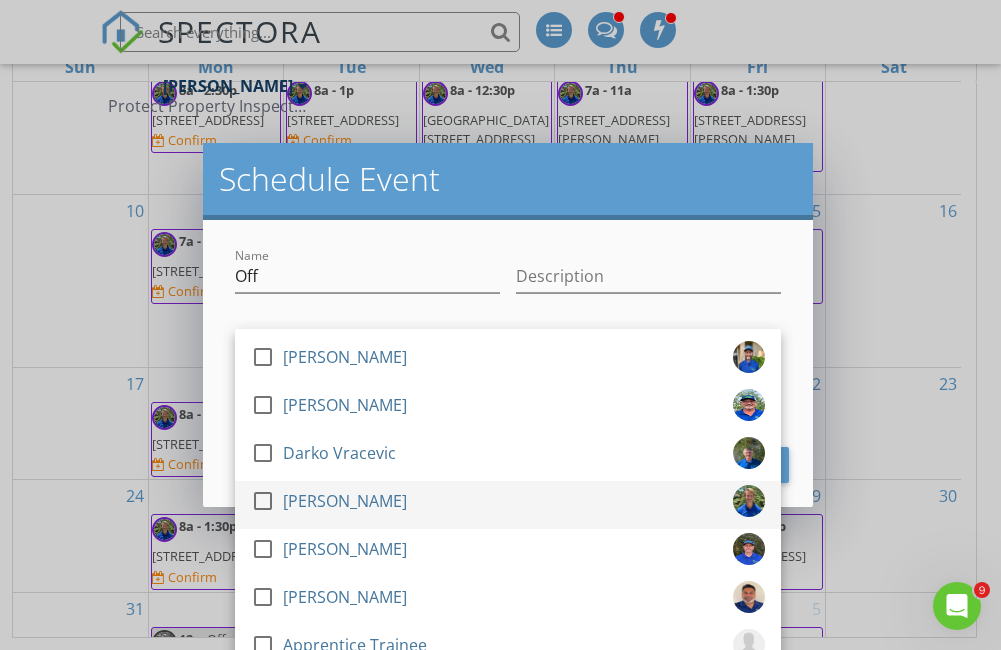 click on "[PERSON_NAME]" at bounding box center [345, 501] 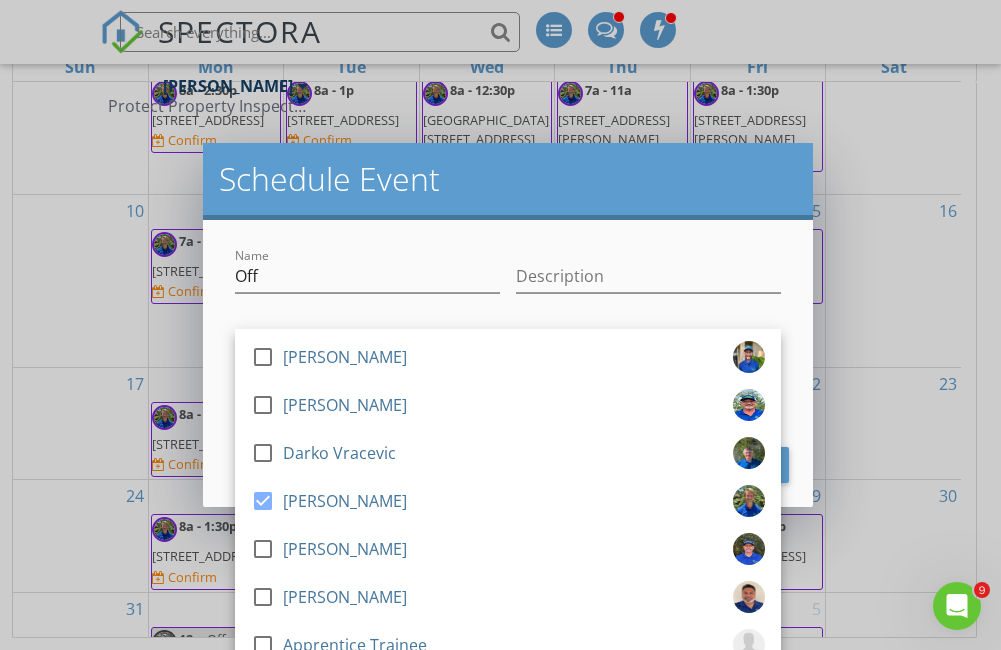 click on "Name Off   Description     check_box_outline_blank   Rodney Harrison   check_box_outline_blank   Emery Scott   check_box_outline_blank   Michael Burke   check_box_outline_blank   Travis Parker   check_box_outline_blank   Ben Duta   check_box_outline_blank   Christopher Zemp   check_box_outline_blank   Patrick Dawson   check_box_outline_blank   Chris Chisholm   check_box_outline_blank   Ruth Lindley   check_box_outline_blank   Adnan Buljubasic   check_box_outline_blank   Eli Shaw   check_box_outline_blank   Don Tardiff   check_box_outline_blank   Thomas Crumling   check_box_outline_blank   David Berry   check_box_outline_blank   Darko Vracevic   check_box   Steven Rasmussen   check_box_outline_blank   John Clark   check_box_outline_blank   Paul Silva   check_box_outline_blank   Apprentice Trainee   check_box_outline_blank   PPI North - Jon Hall   check_box_outline_blank   Dillon Winiecki   check_box_outline_blank   Tina Sundstrom   check_box_outline_blank   Dylan Thomas   check_box_outline_blank   Larry Sena" at bounding box center [508, 363] 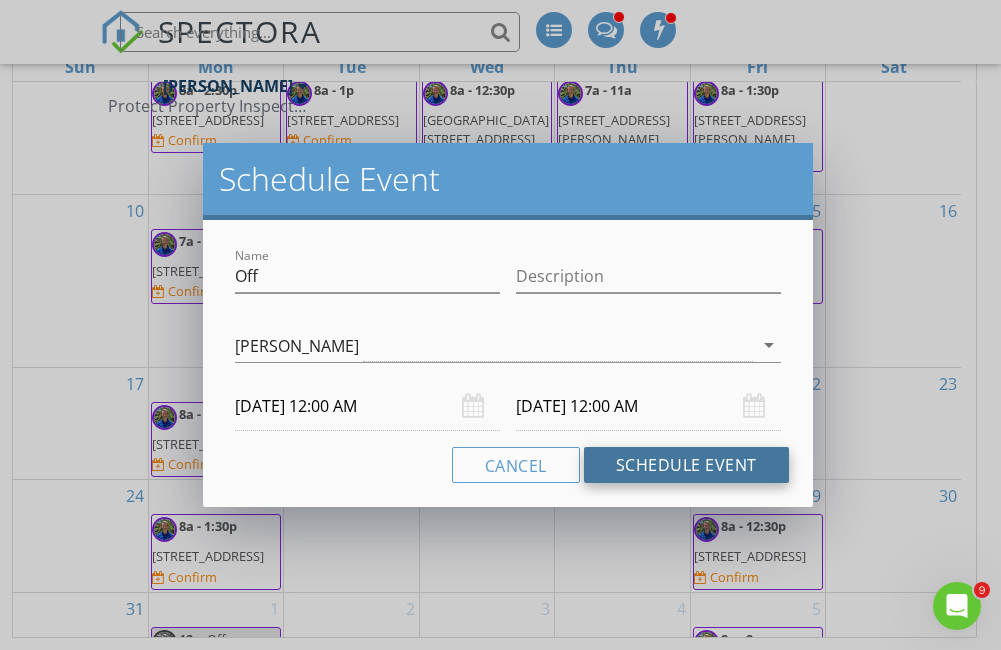 click on "Schedule Event" at bounding box center [686, 465] 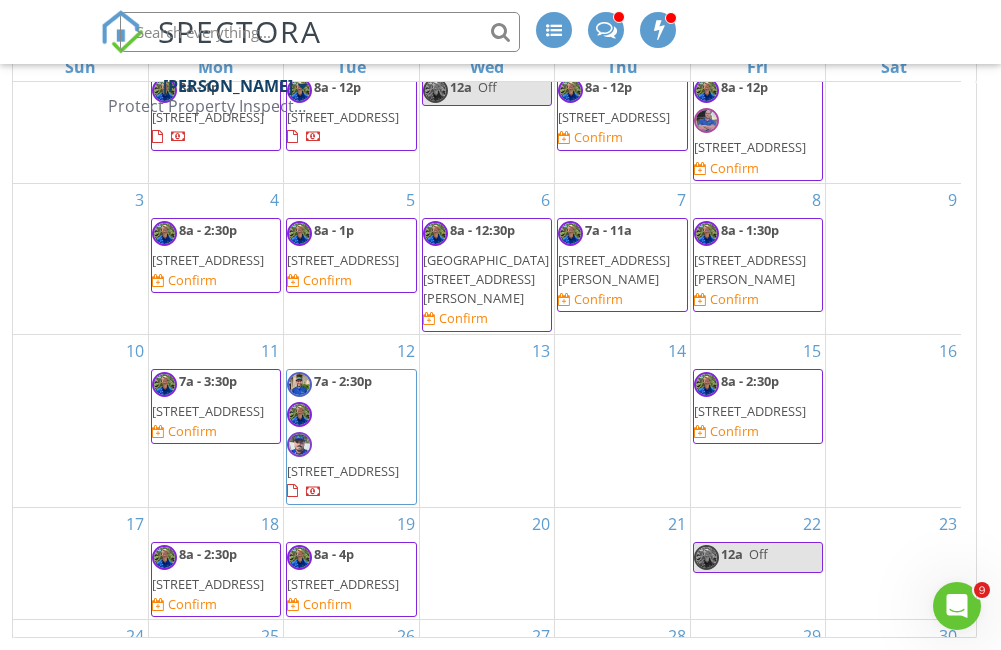 scroll, scrollTop: 0, scrollLeft: 0, axis: both 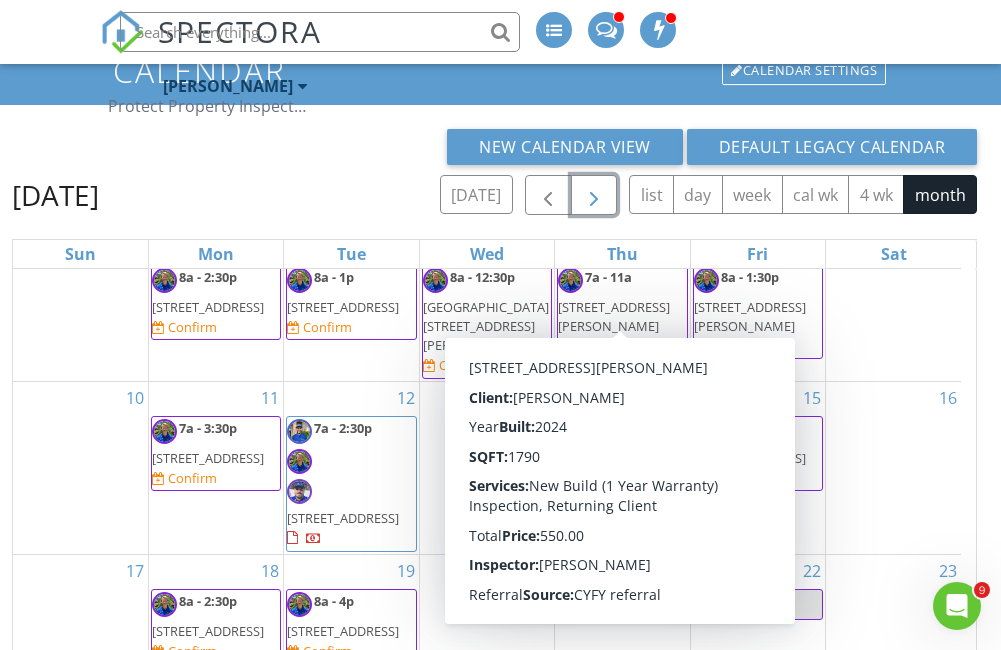 click at bounding box center (594, 196) 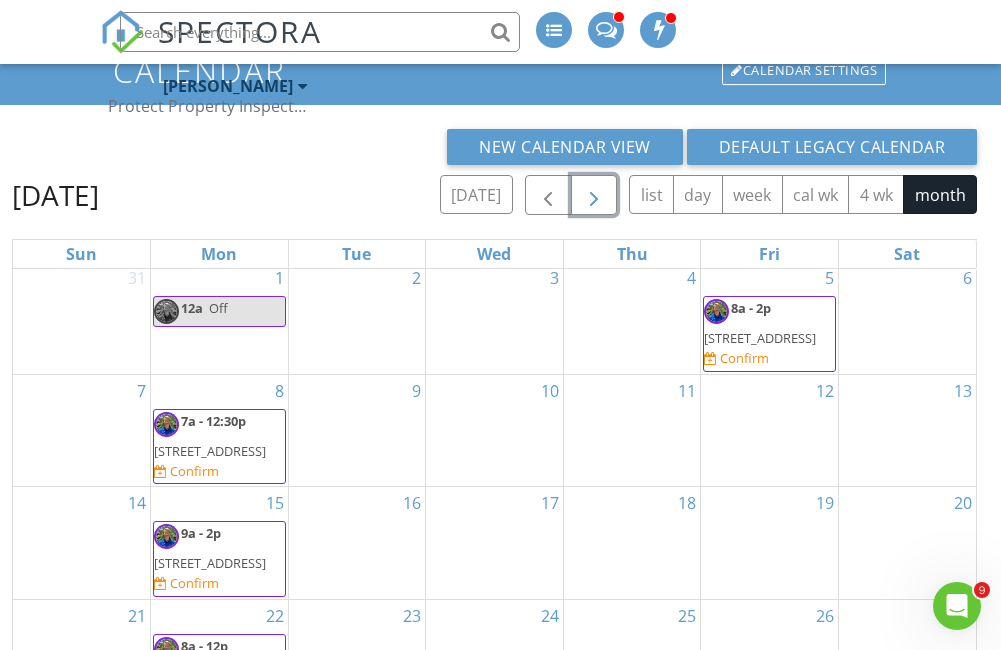 scroll, scrollTop: 0, scrollLeft: 0, axis: both 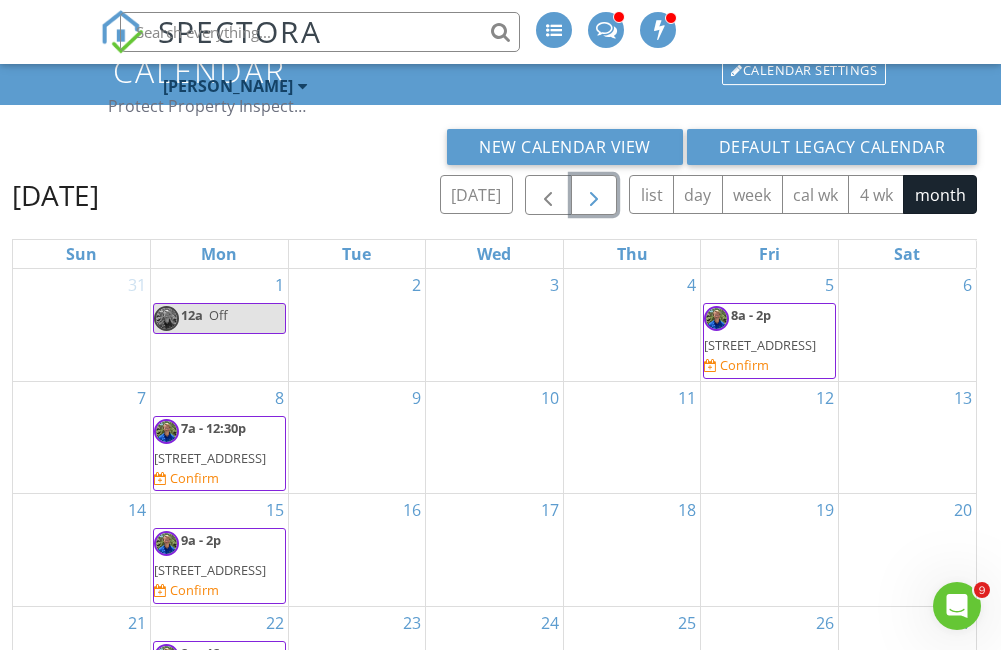 click on "19" at bounding box center [769, 550] 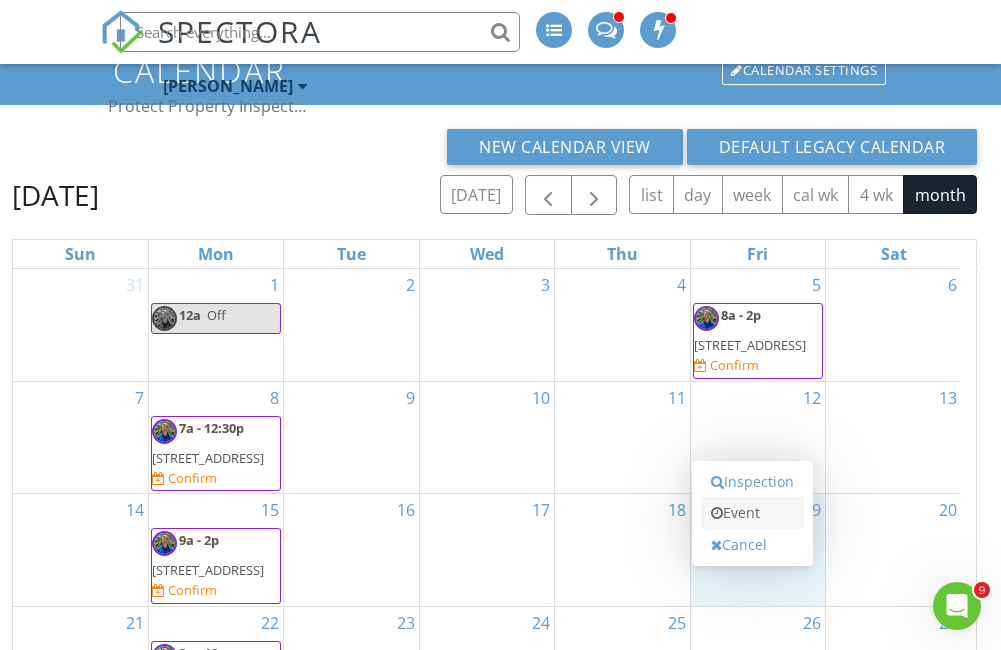 click on "Event" at bounding box center (752, 513) 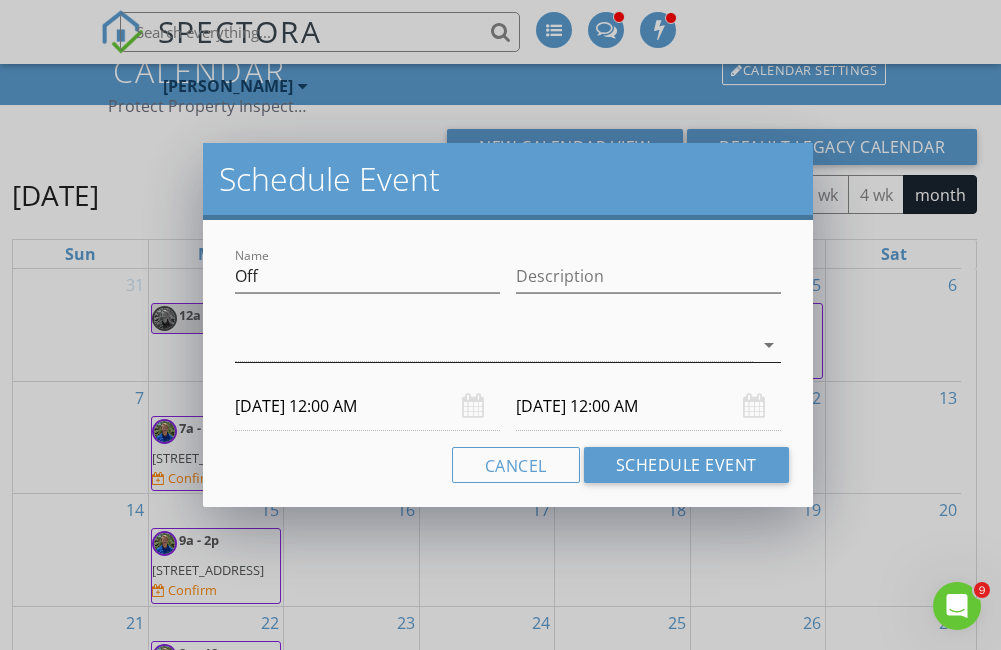 click on "arrow_drop_down" at bounding box center [769, 345] 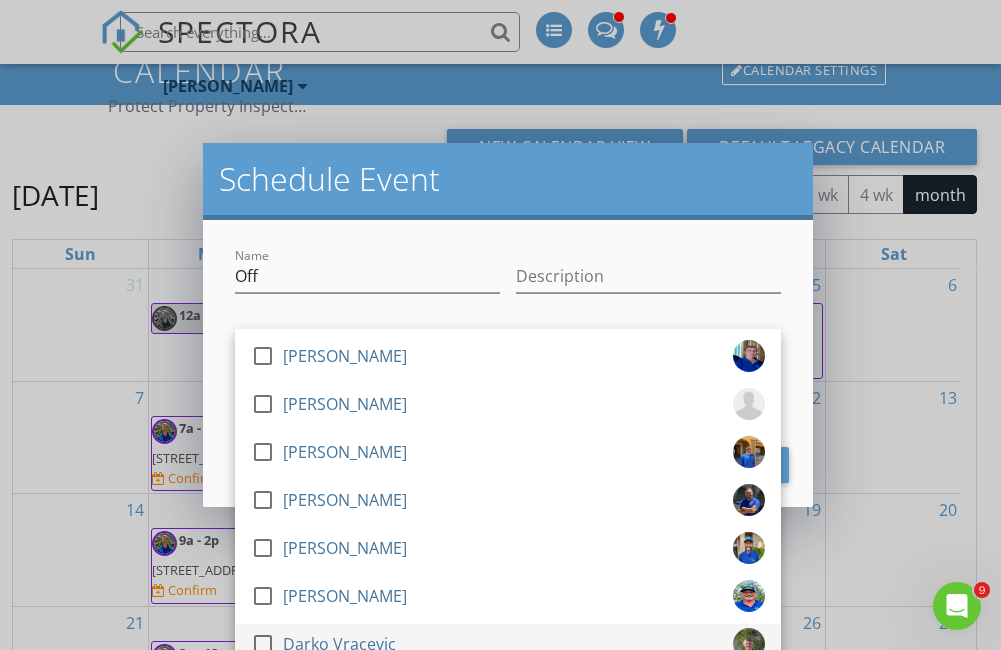 scroll, scrollTop: 500, scrollLeft: 0, axis: vertical 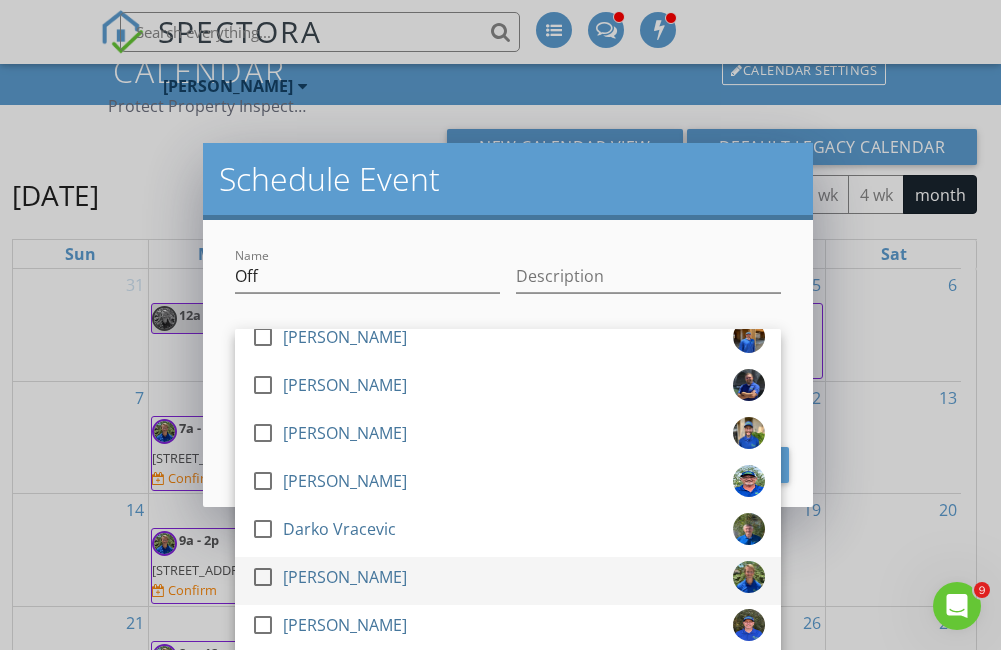 click on "[PERSON_NAME]" at bounding box center (345, 577) 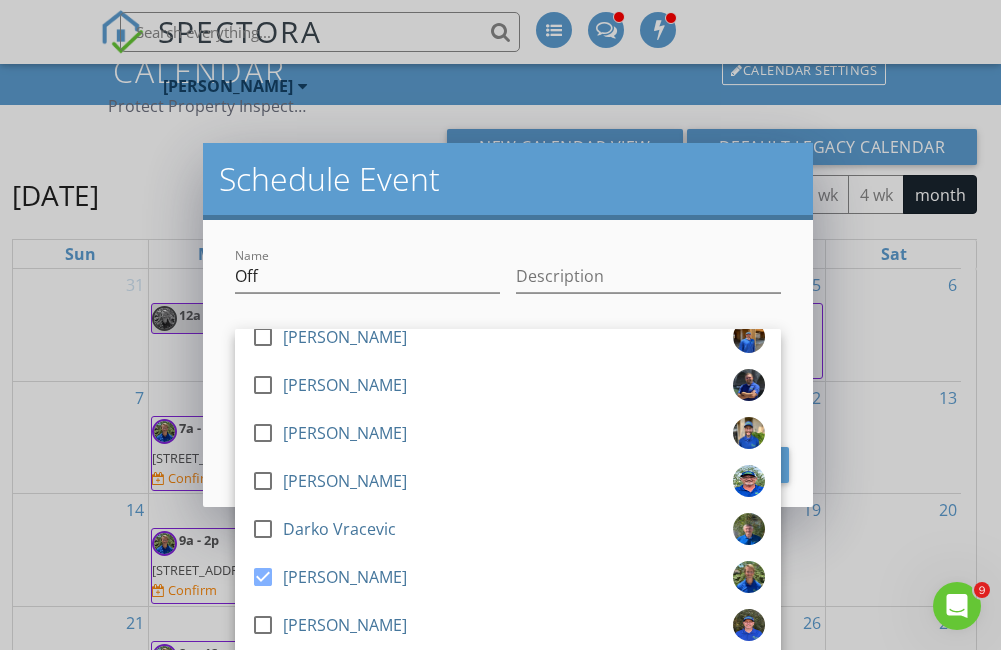 click on "Name Off   Description     check_box_outline_blank   Rodney Harrison   check_box_outline_blank   Emery Scott   check_box_outline_blank   Michael Burke   check_box_outline_blank   Travis Parker   check_box_outline_blank   Ben Duta   check_box_outline_blank   Christopher Zemp   check_box_outline_blank   Patrick Dawson   check_box_outline_blank   Chris Chisholm   check_box_outline_blank   Ruth Lindley   check_box_outline_blank   Adnan Buljubasic   check_box_outline_blank   Eli Shaw   check_box_outline_blank   Don Tardiff   check_box_outline_blank   Thomas Crumling   check_box_outline_blank   David Berry   check_box_outline_blank   Darko Vracevic   check_box   Steven Rasmussen   check_box_outline_blank   John Clark   check_box_outline_blank   Paul Silva   check_box_outline_blank   Apprentice Trainee   check_box_outline_blank   PPI North - Jon Hall   check_box_outline_blank   Dillon Winiecki   check_box_outline_blank   Tina Sundstrom   check_box_outline_blank   Dylan Thomas   check_box_outline_blank   Larry Sena" at bounding box center [508, 363] 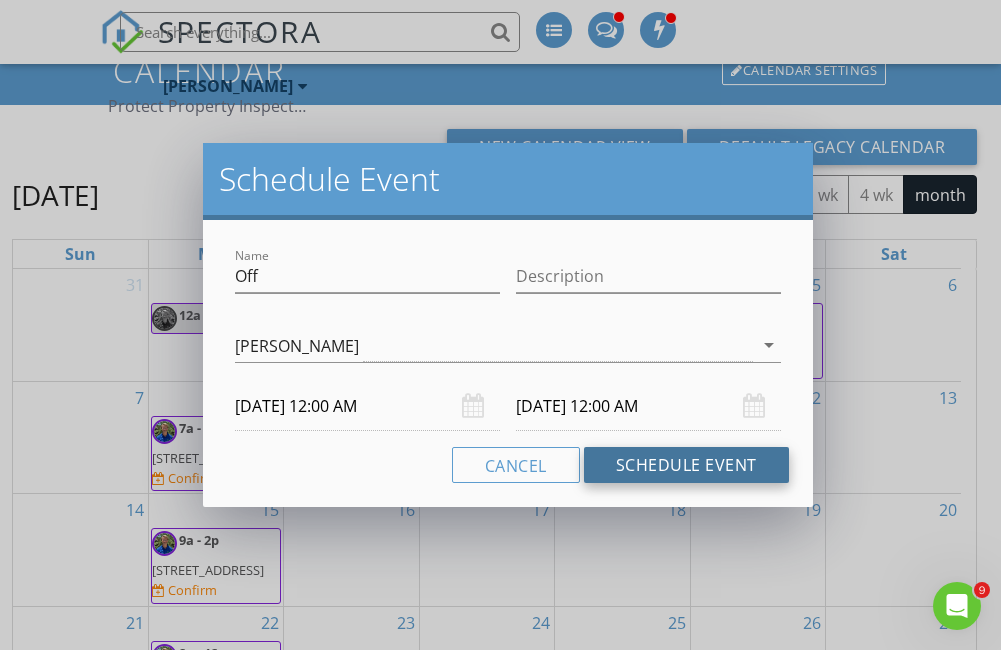 click on "Schedule Event" at bounding box center (686, 465) 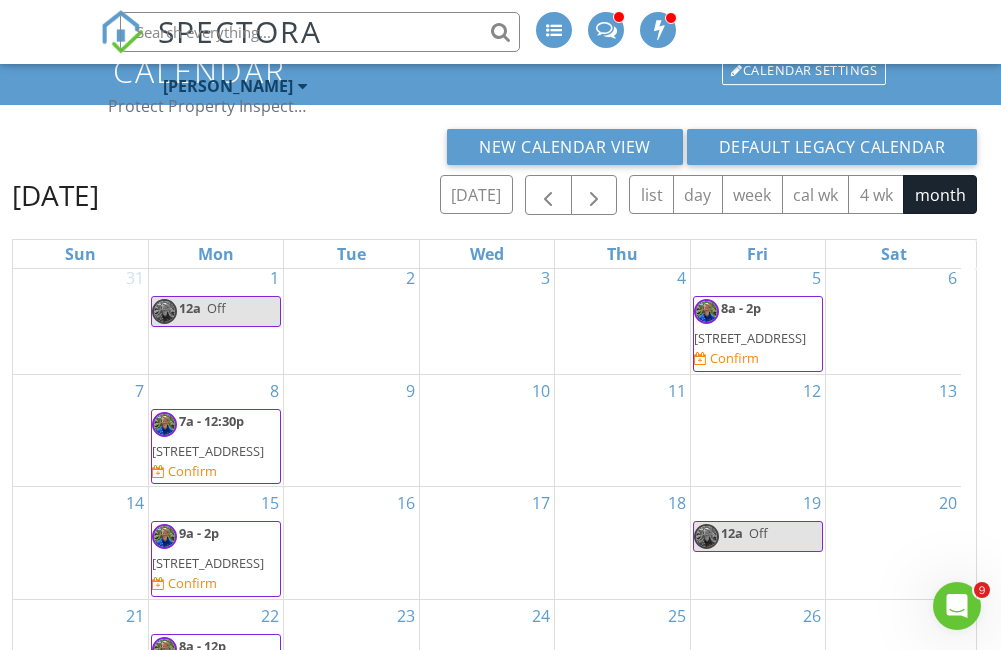 scroll, scrollTop: 0, scrollLeft: 0, axis: both 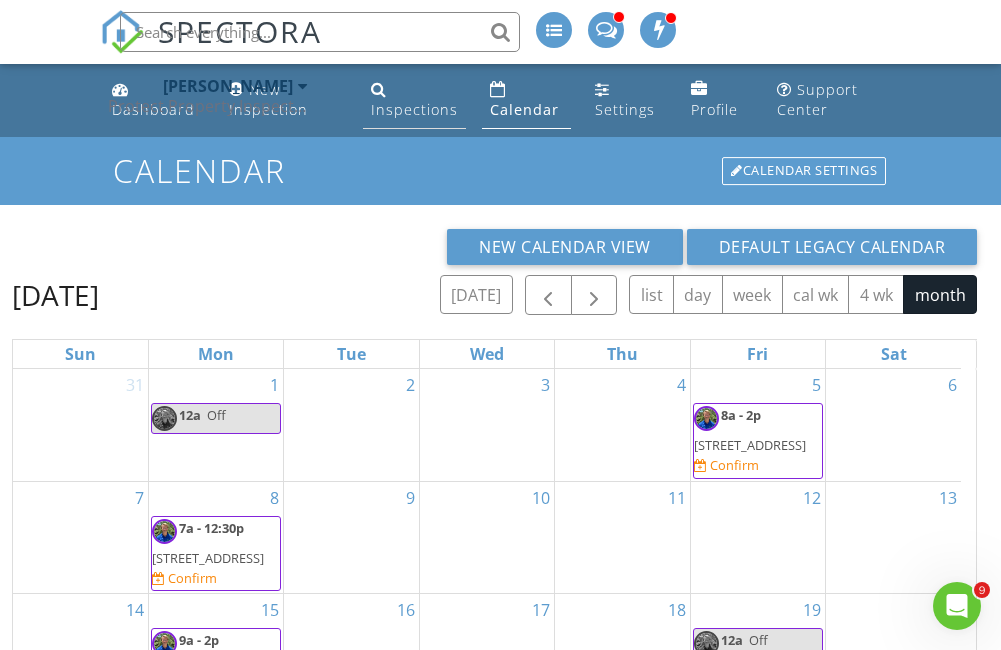 click on "Inspections" at bounding box center (414, 109) 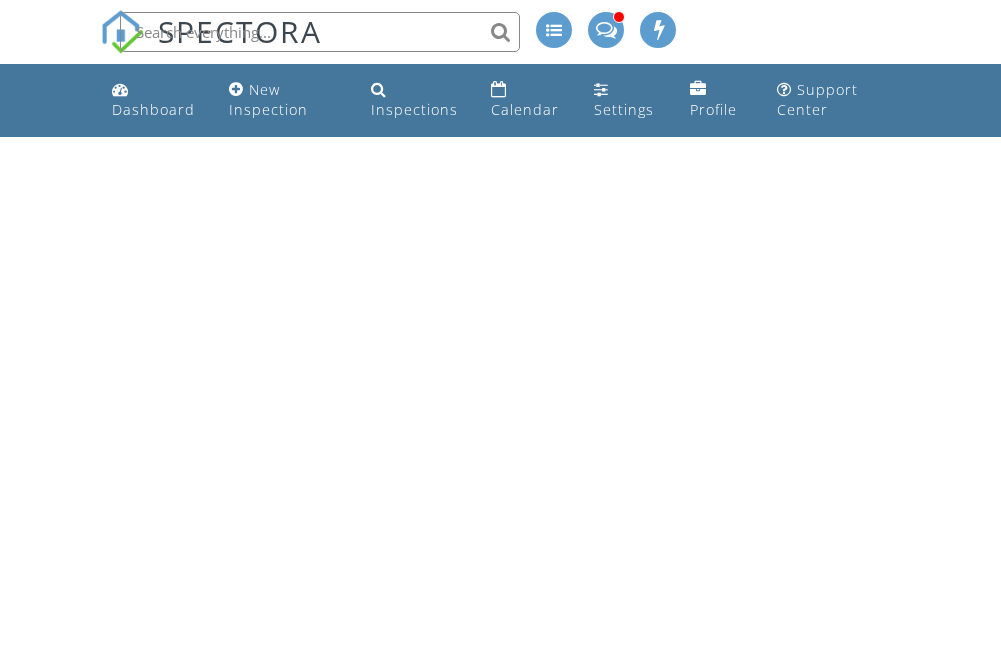 scroll, scrollTop: 0, scrollLeft: 0, axis: both 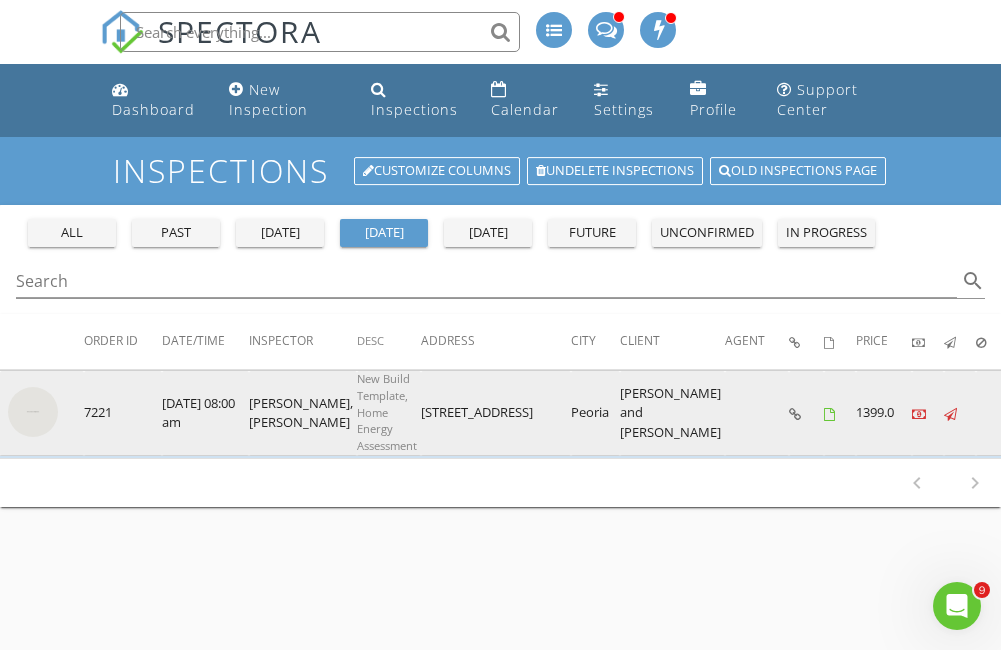 click at bounding box center (33, 412) 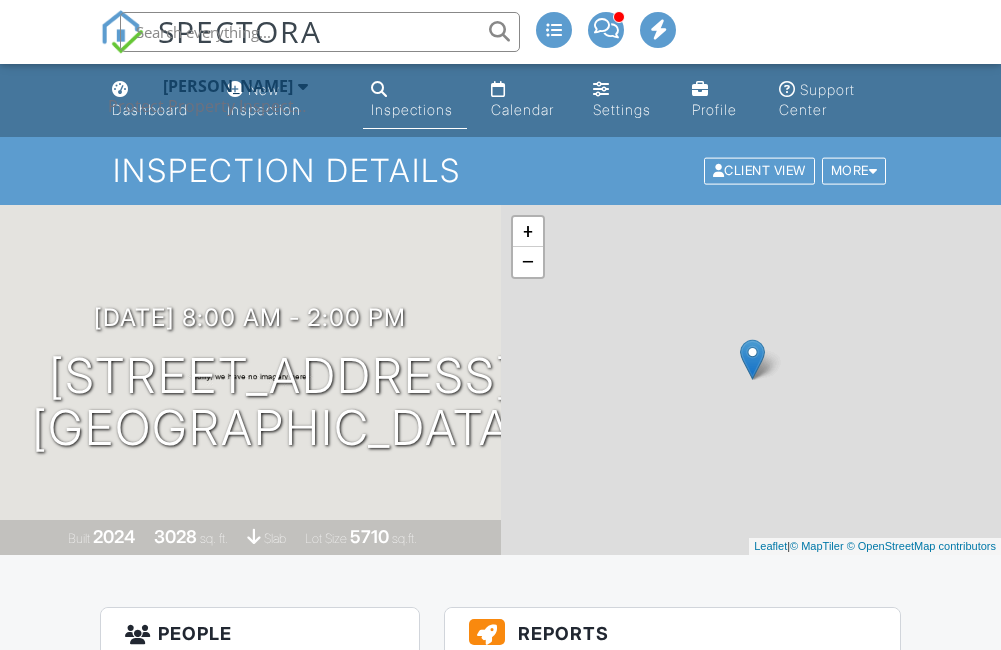 scroll, scrollTop: 0, scrollLeft: 0, axis: both 